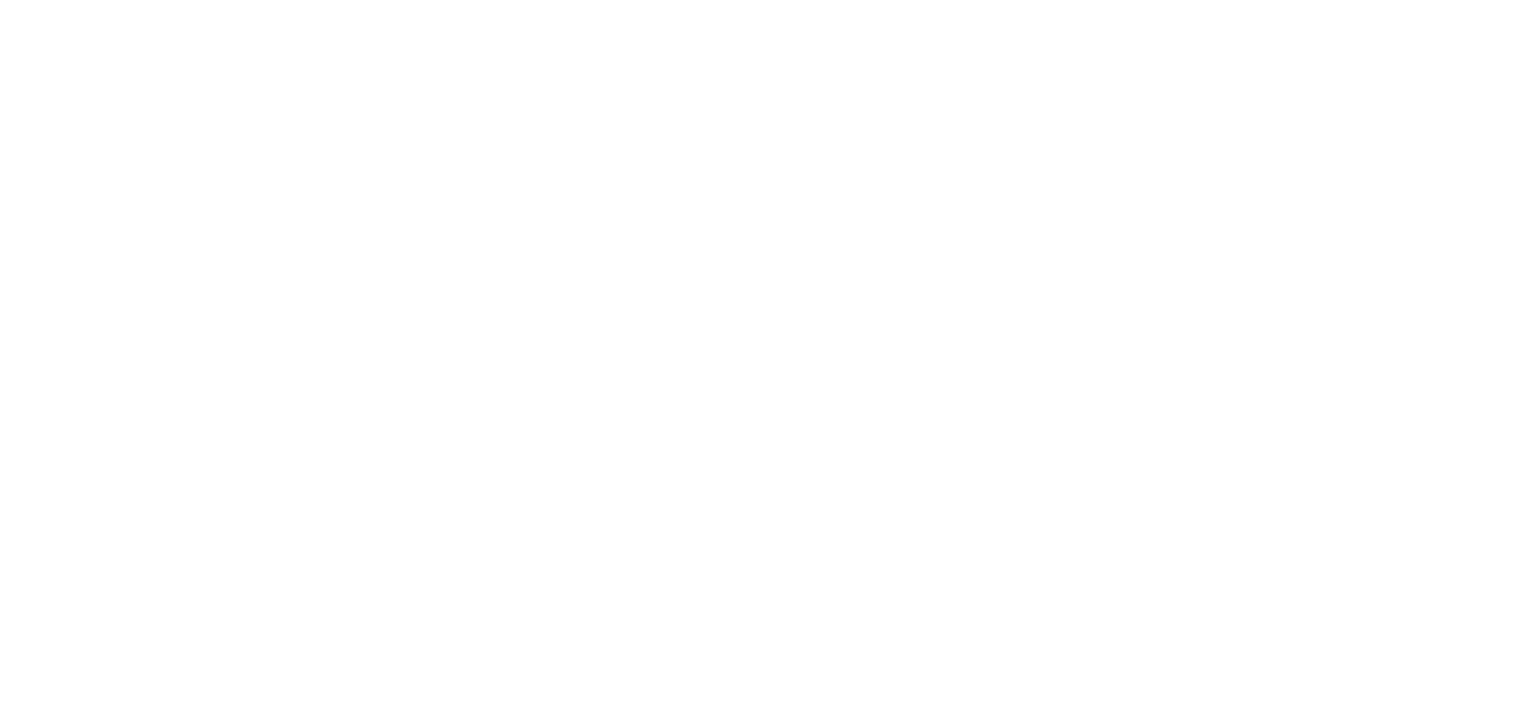scroll, scrollTop: 0, scrollLeft: 0, axis: both 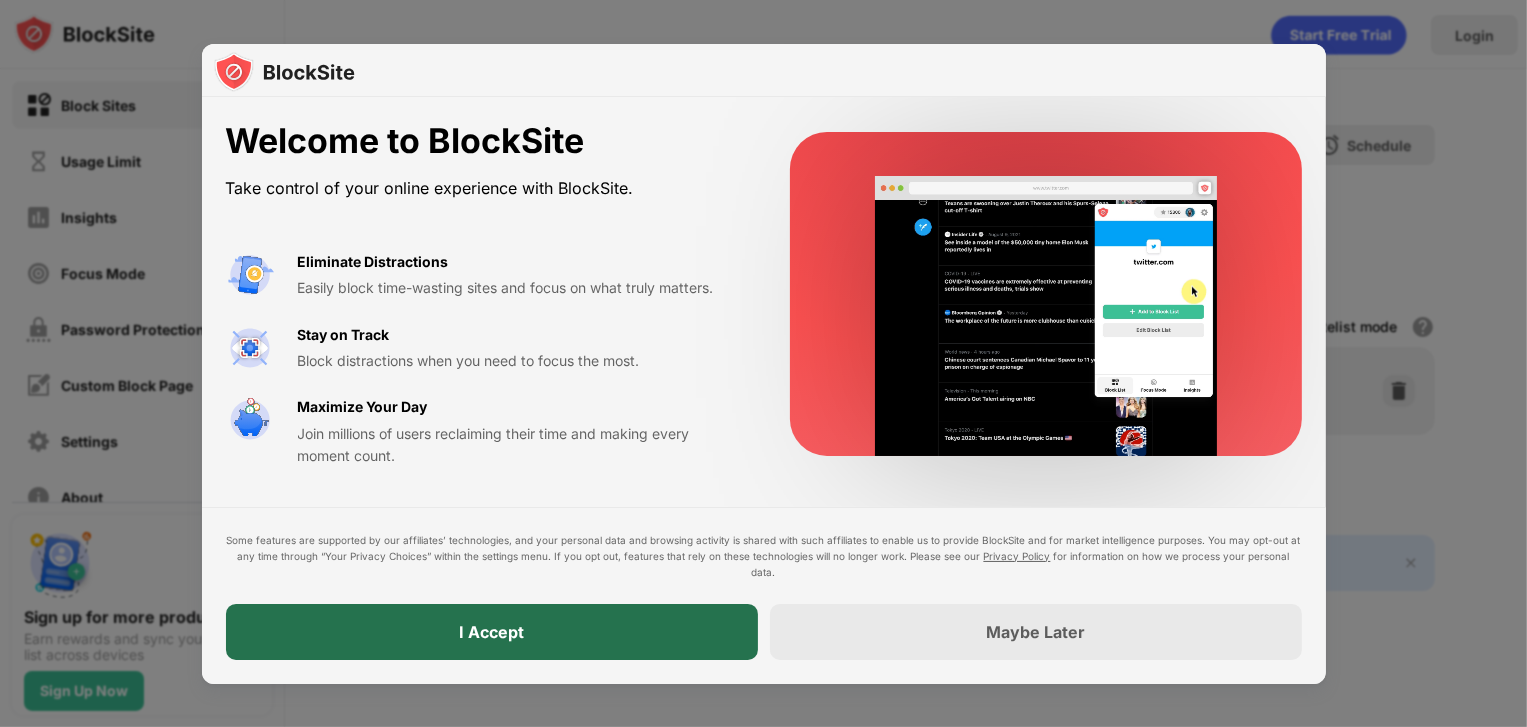 click on "I Accept" at bounding box center (492, 632) 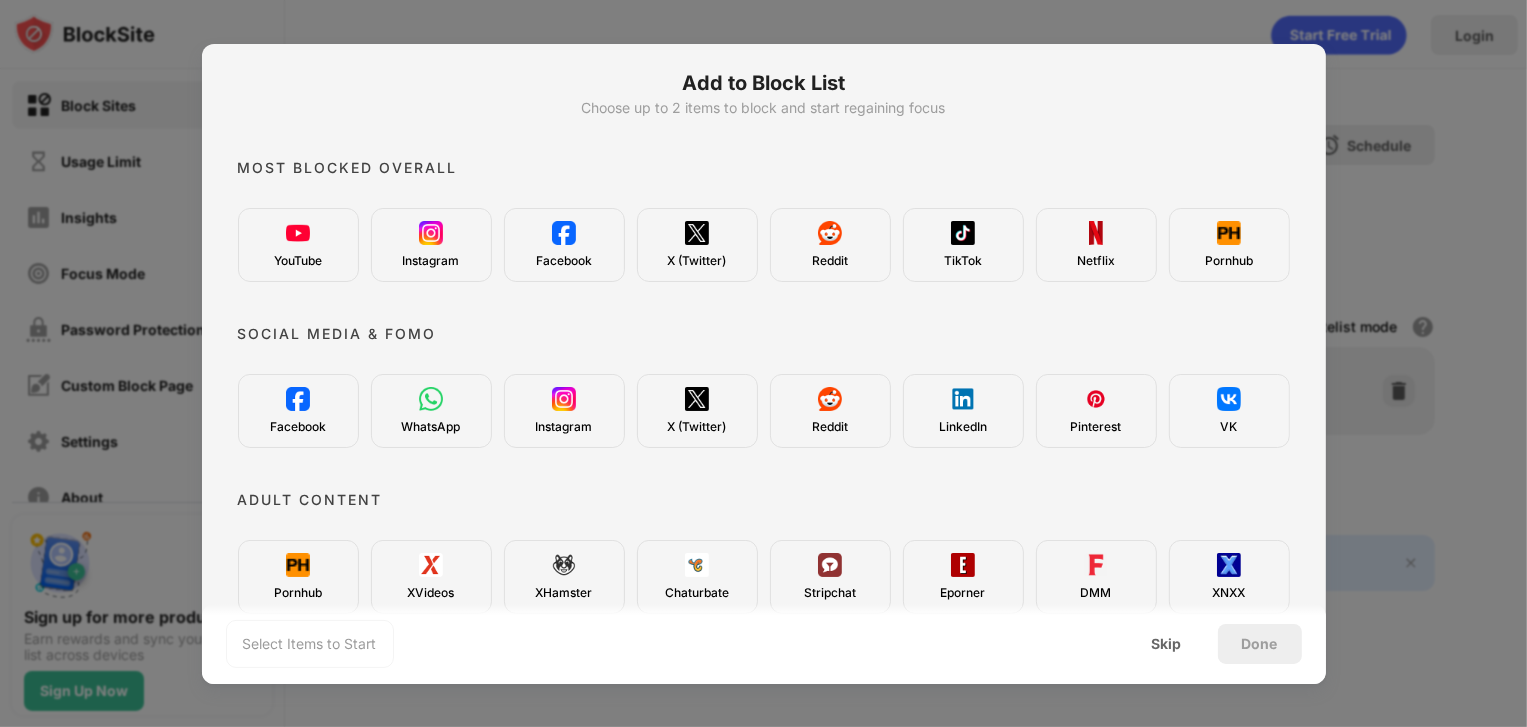 click at bounding box center (298, 233) 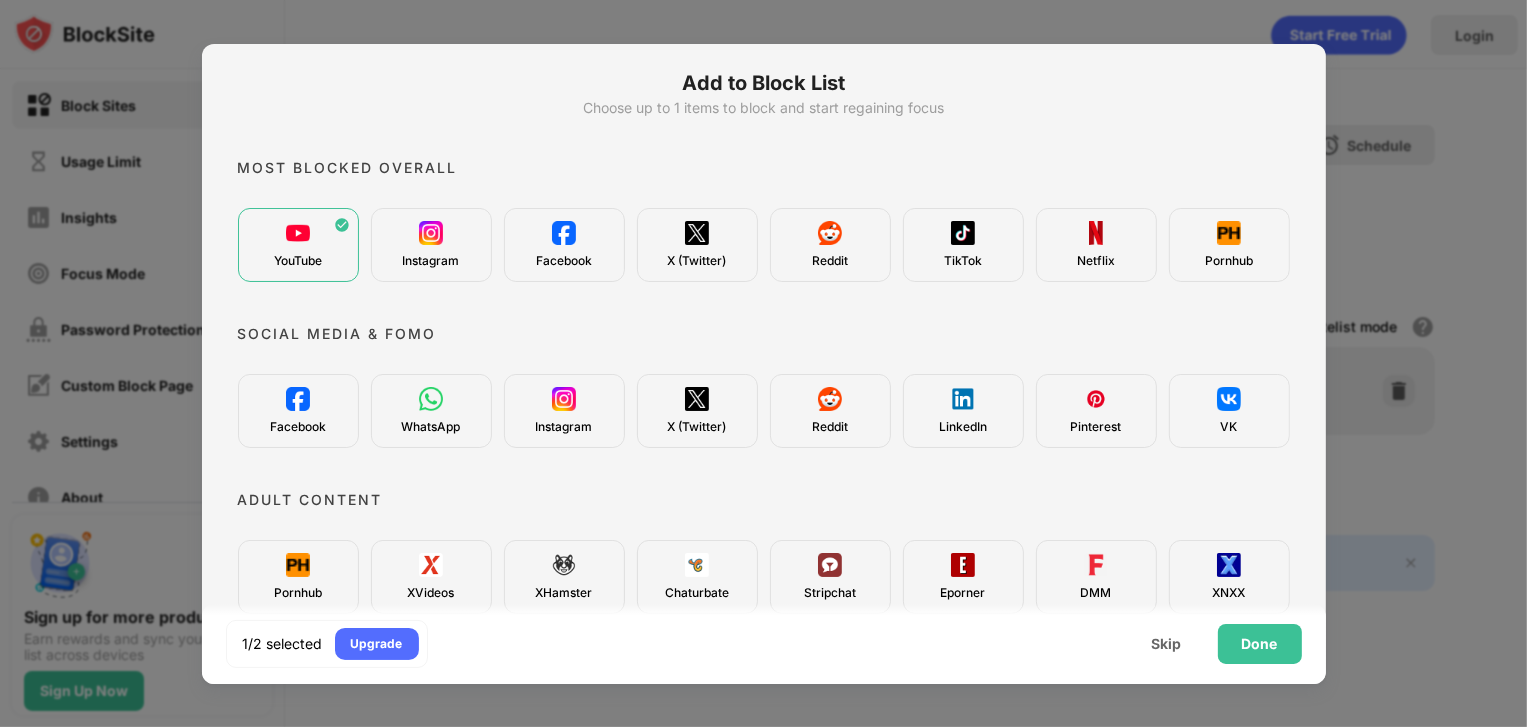 click on "Instagram" at bounding box center [431, 261] 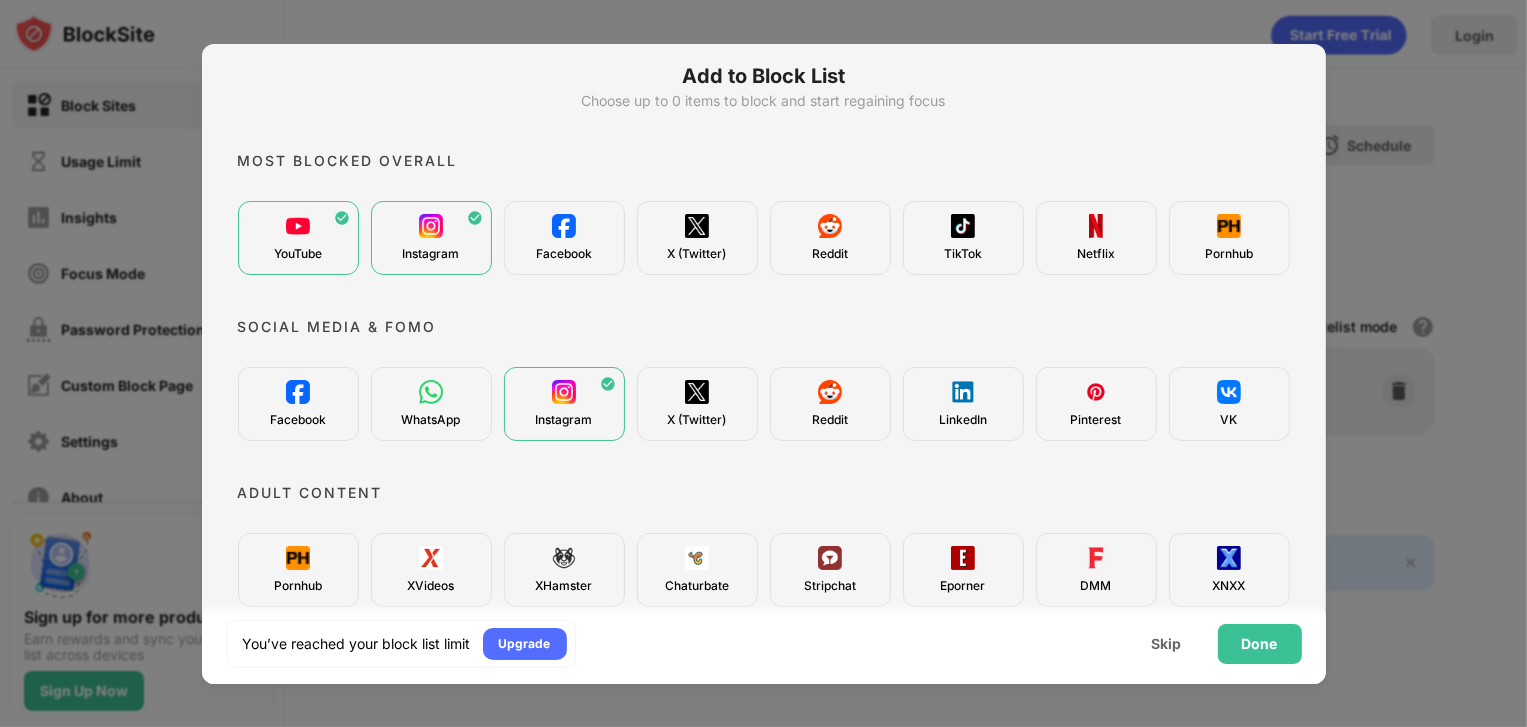 scroll, scrollTop: 0, scrollLeft: 0, axis: both 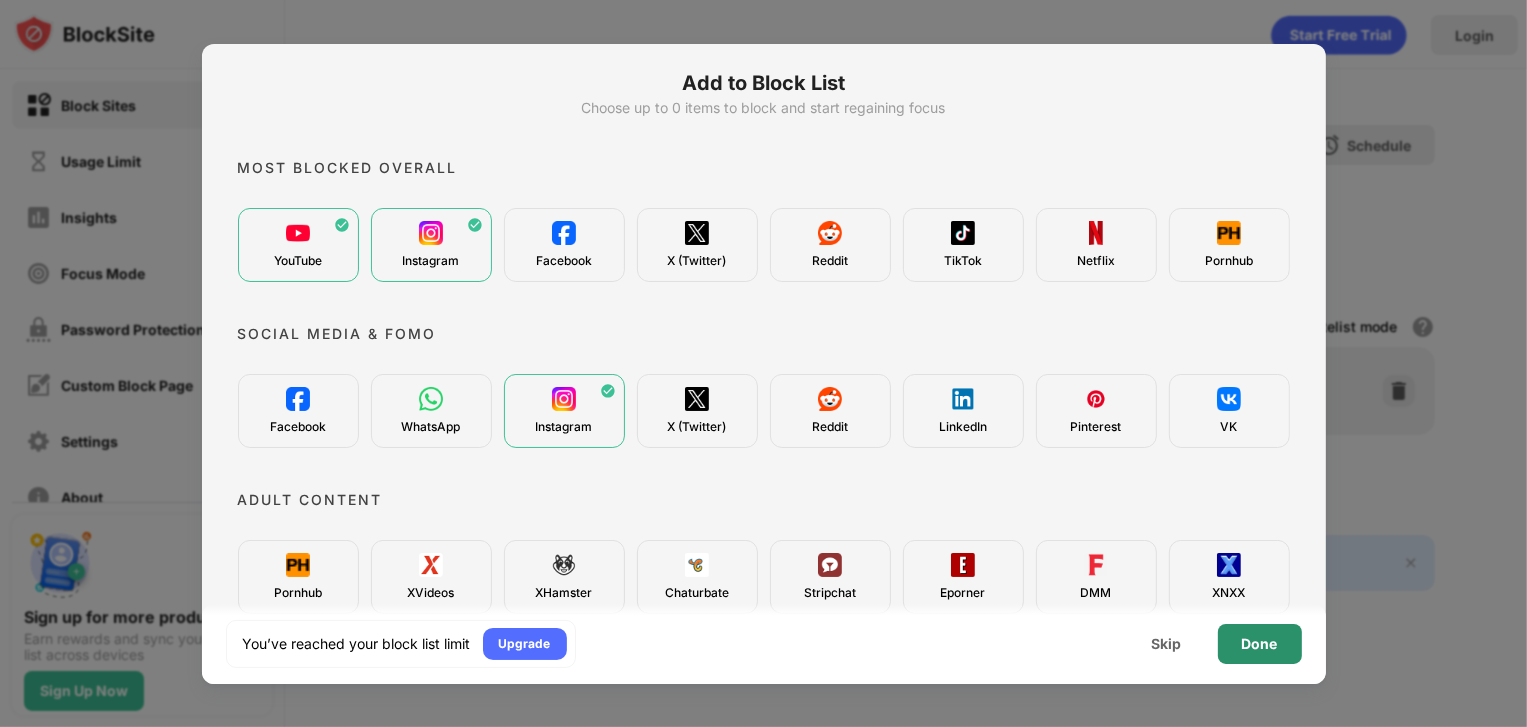 click on "Done" at bounding box center [1260, 644] 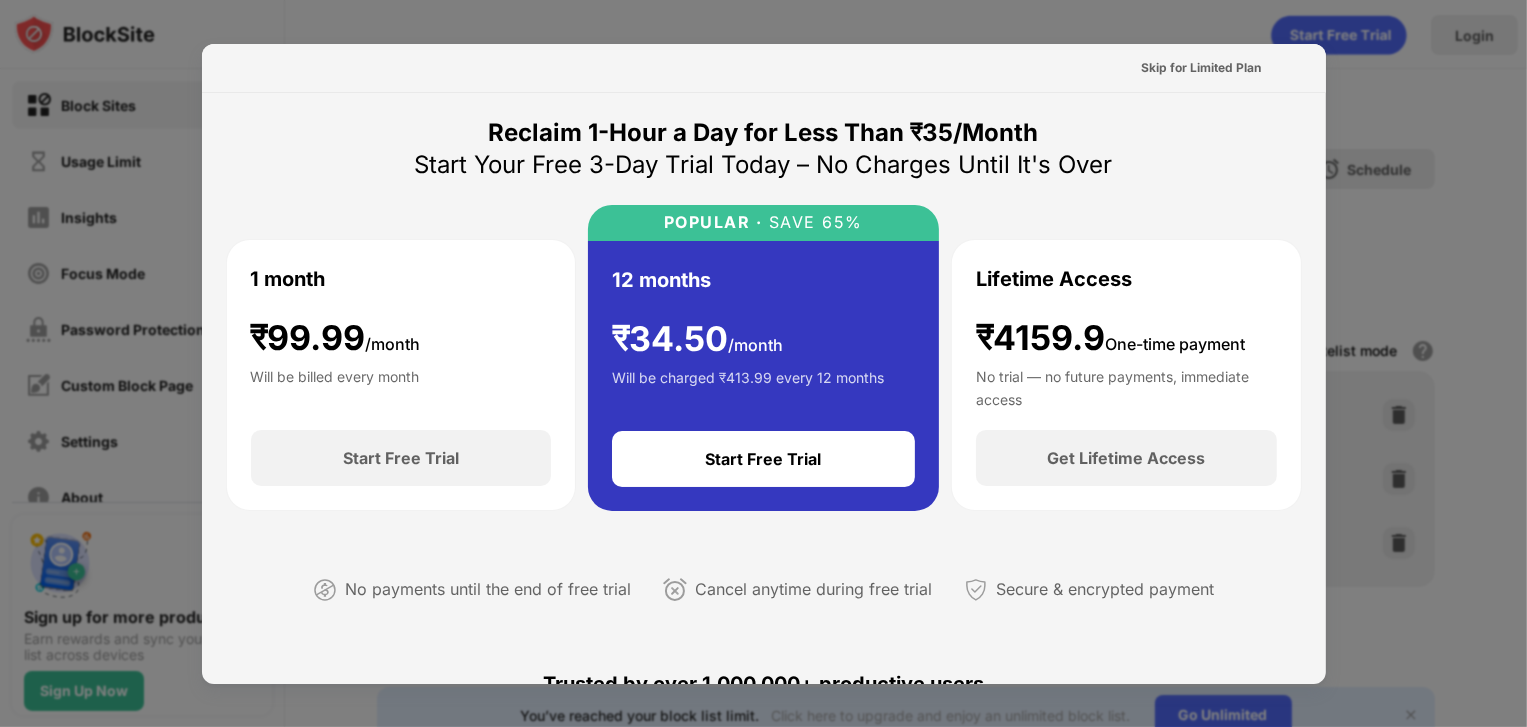 click at bounding box center [763, 363] 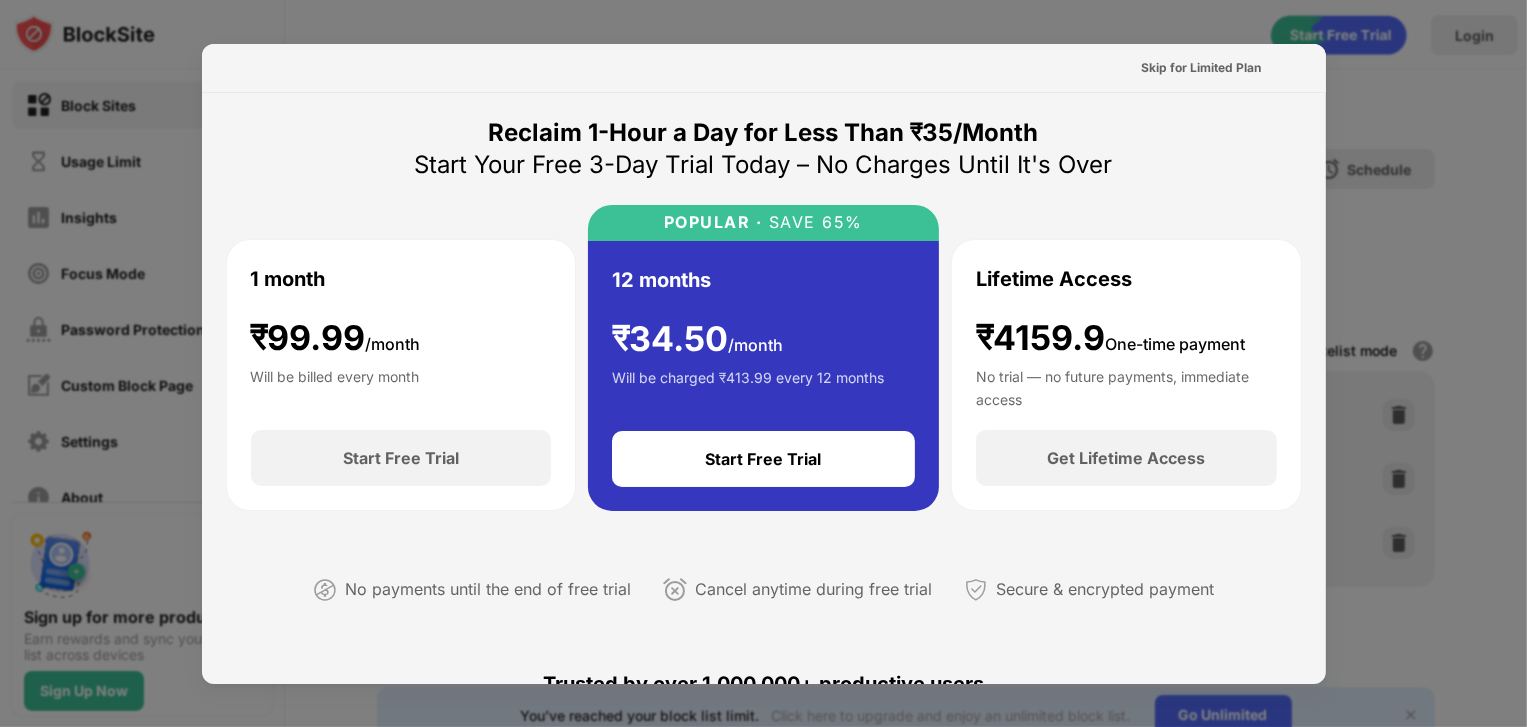 drag, startPoint x: 1182, startPoint y: 171, endPoint x: 1444, endPoint y: 172, distance: 262.00192 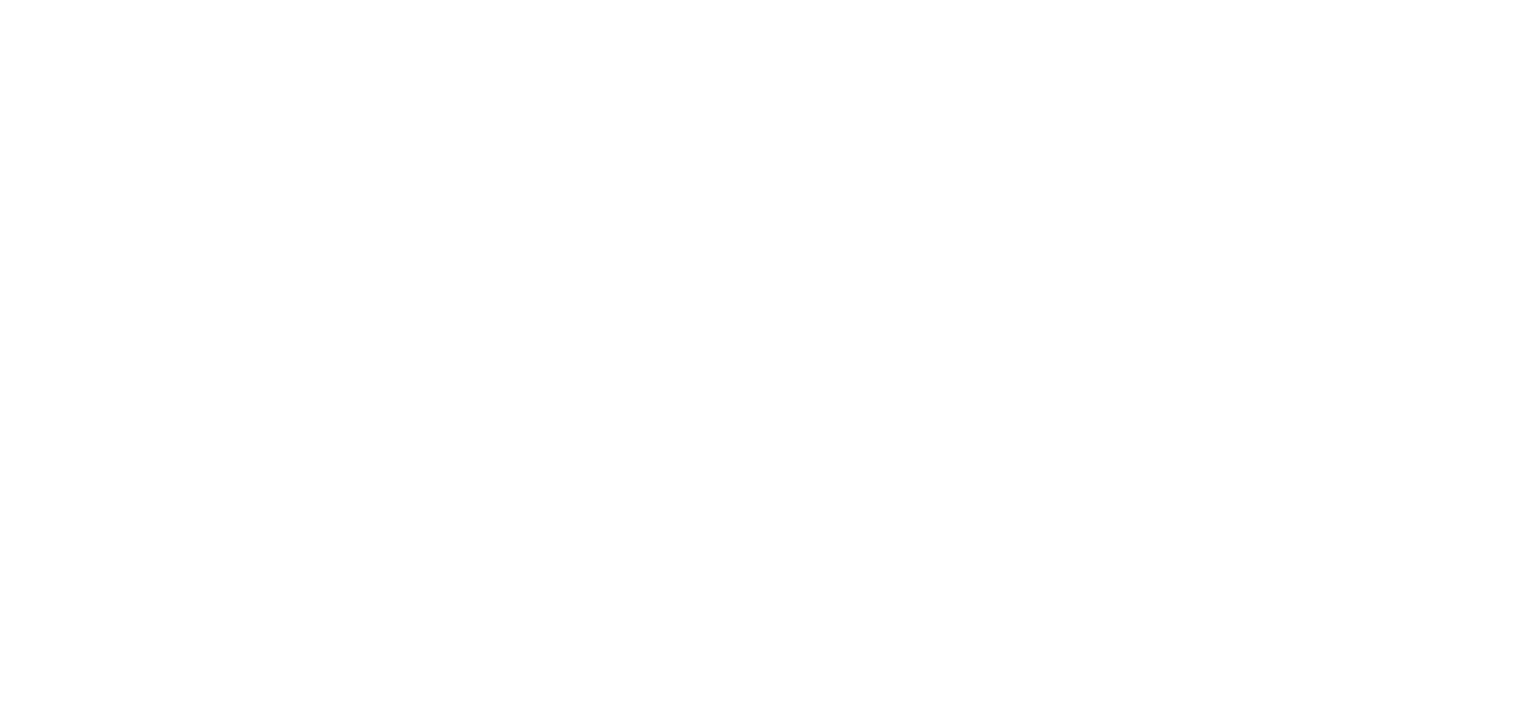 scroll, scrollTop: 0, scrollLeft: 0, axis: both 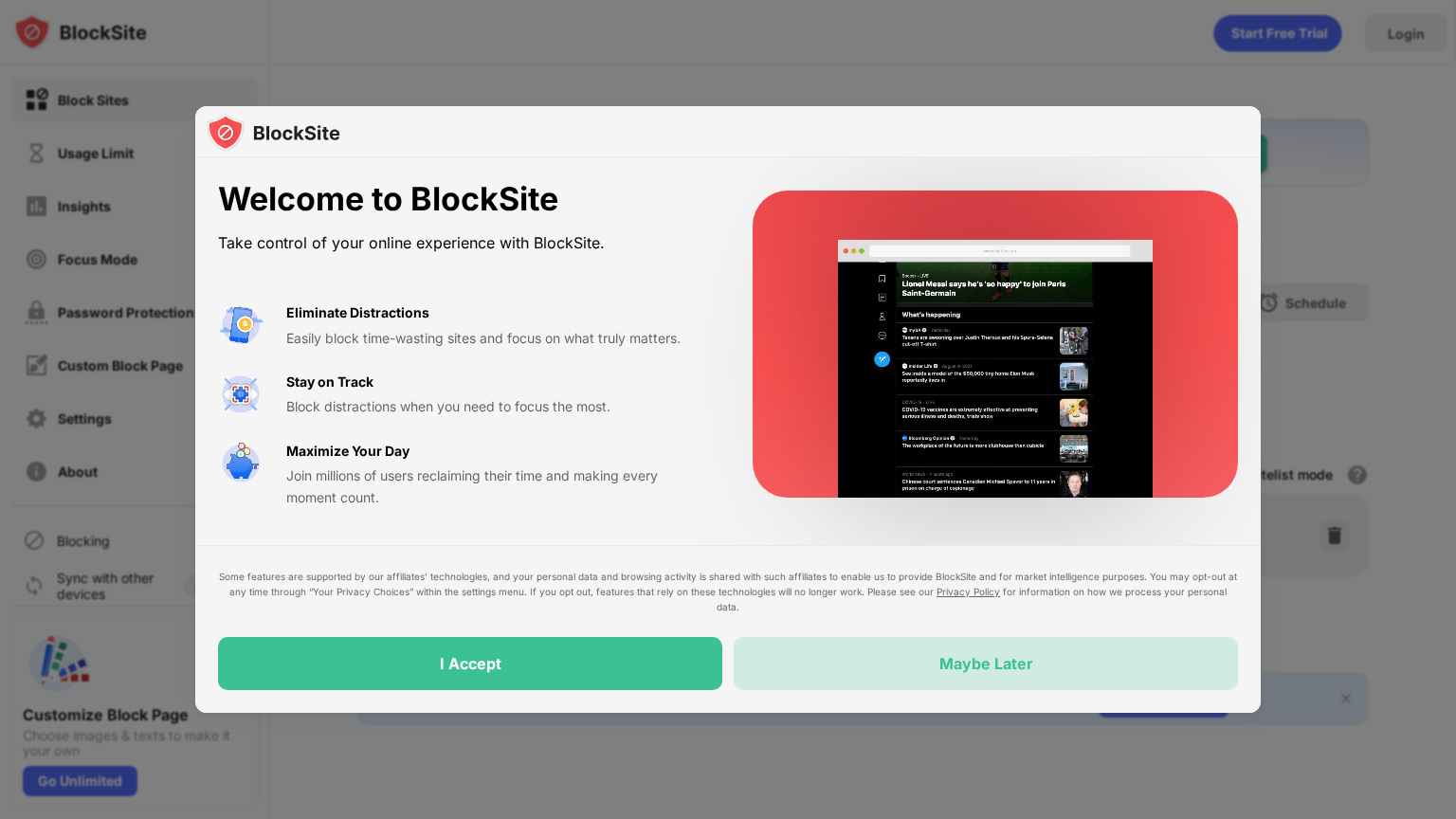click on "Maybe Later" at bounding box center (986, 664) 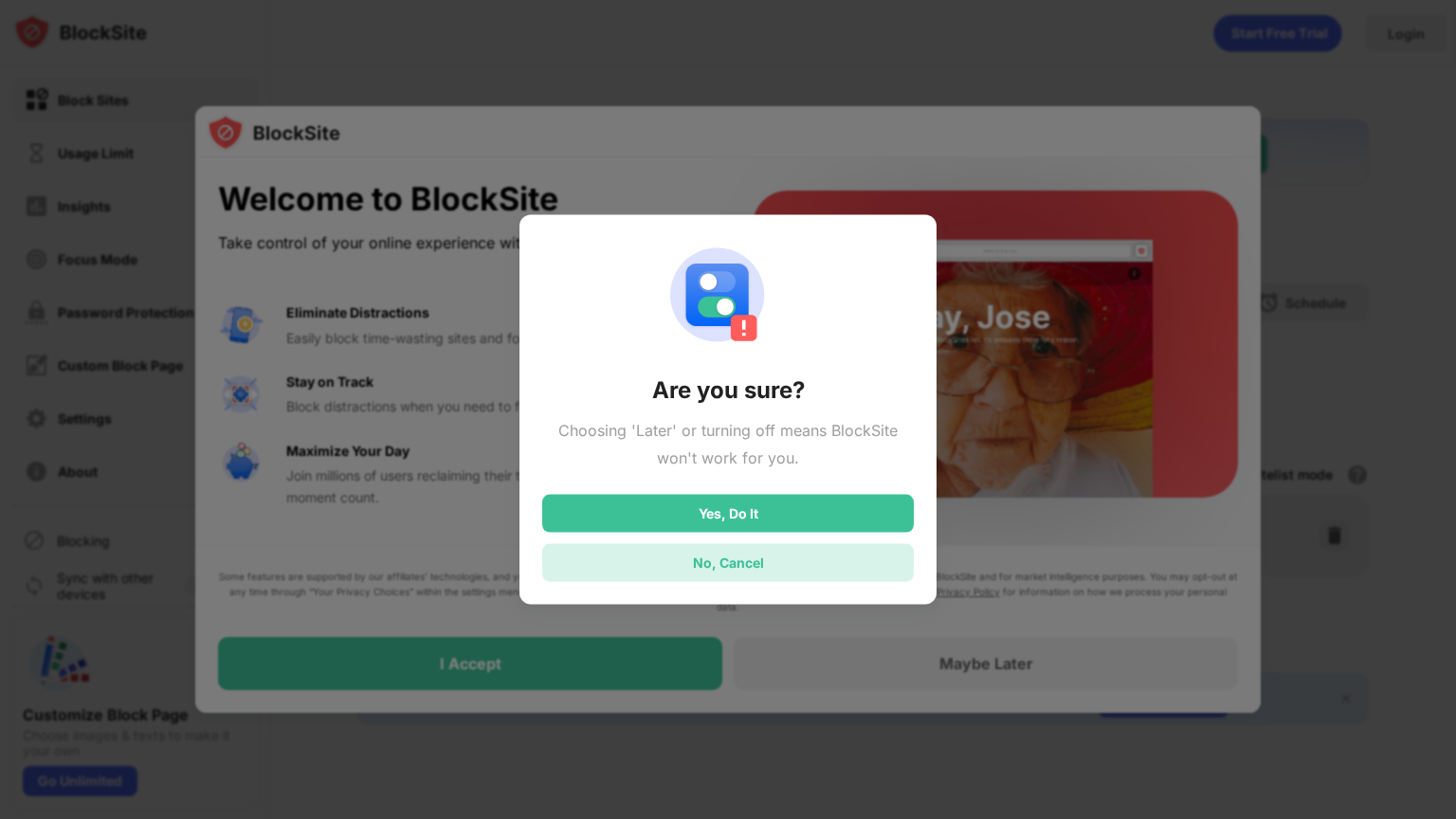 click on "No, Cancel" at bounding box center [728, 562] 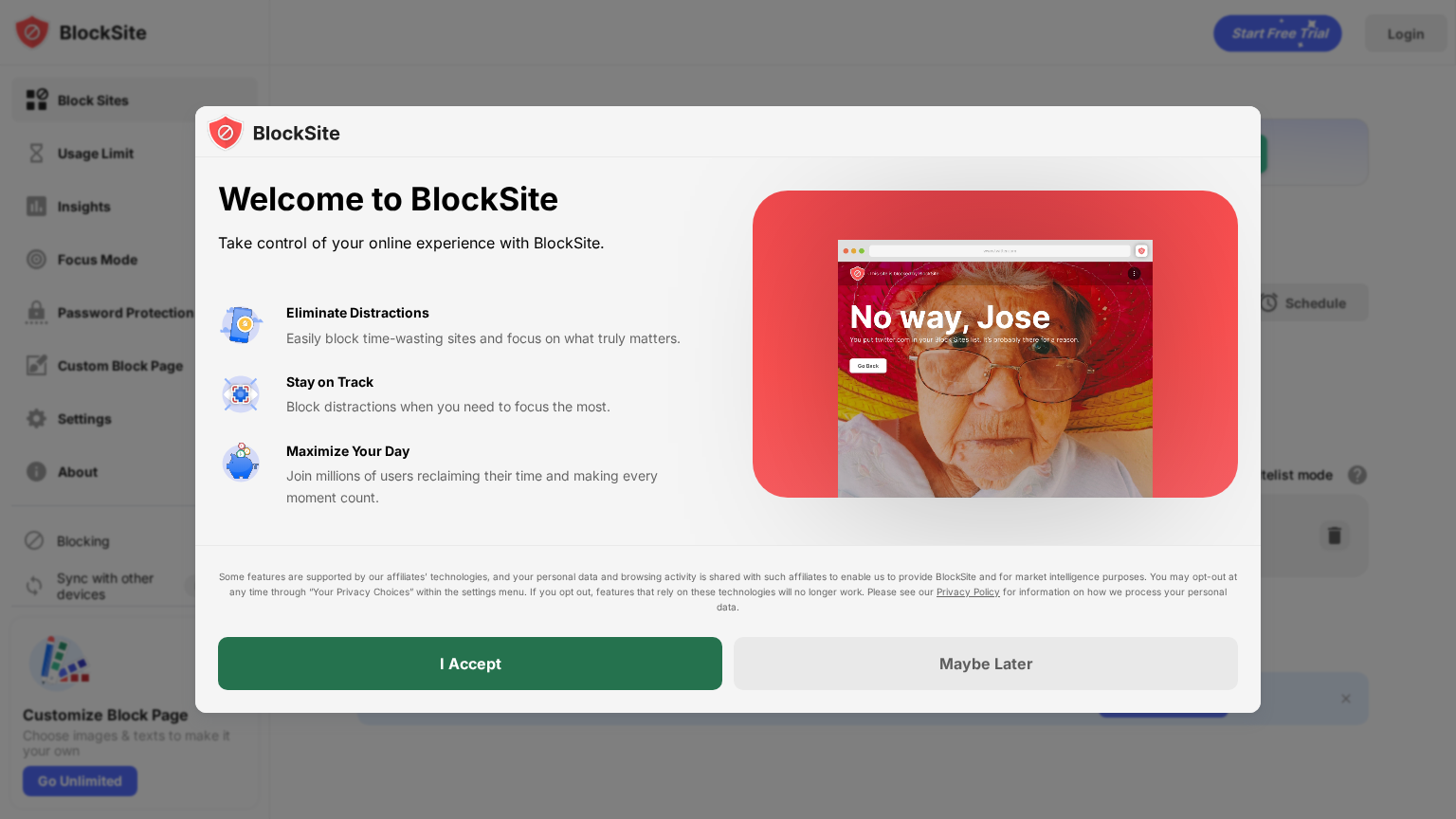 click on "I Accept" at bounding box center (470, 664) 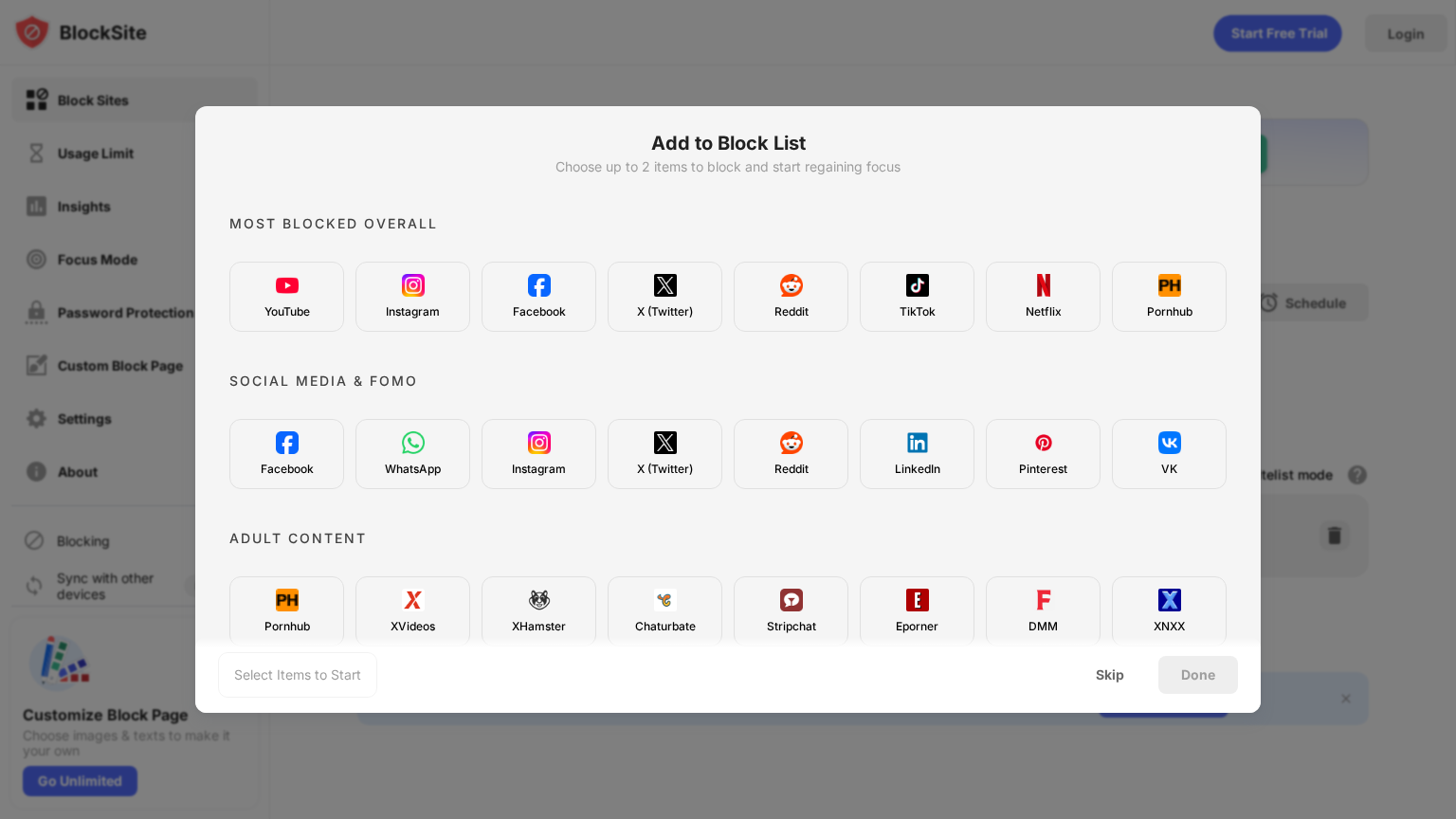 click at bounding box center (728, 410) 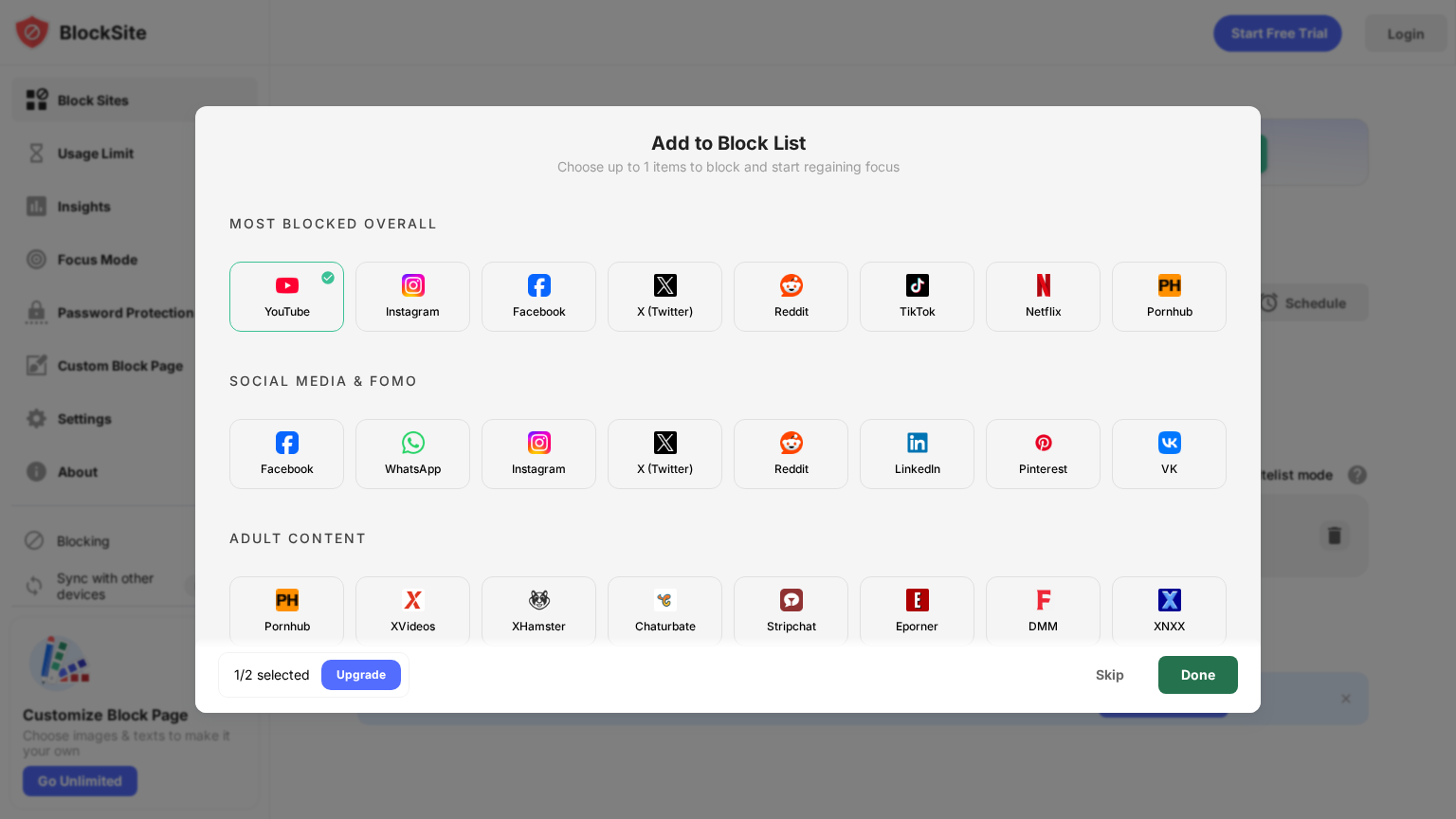 click on "Done" at bounding box center [1198, 675] 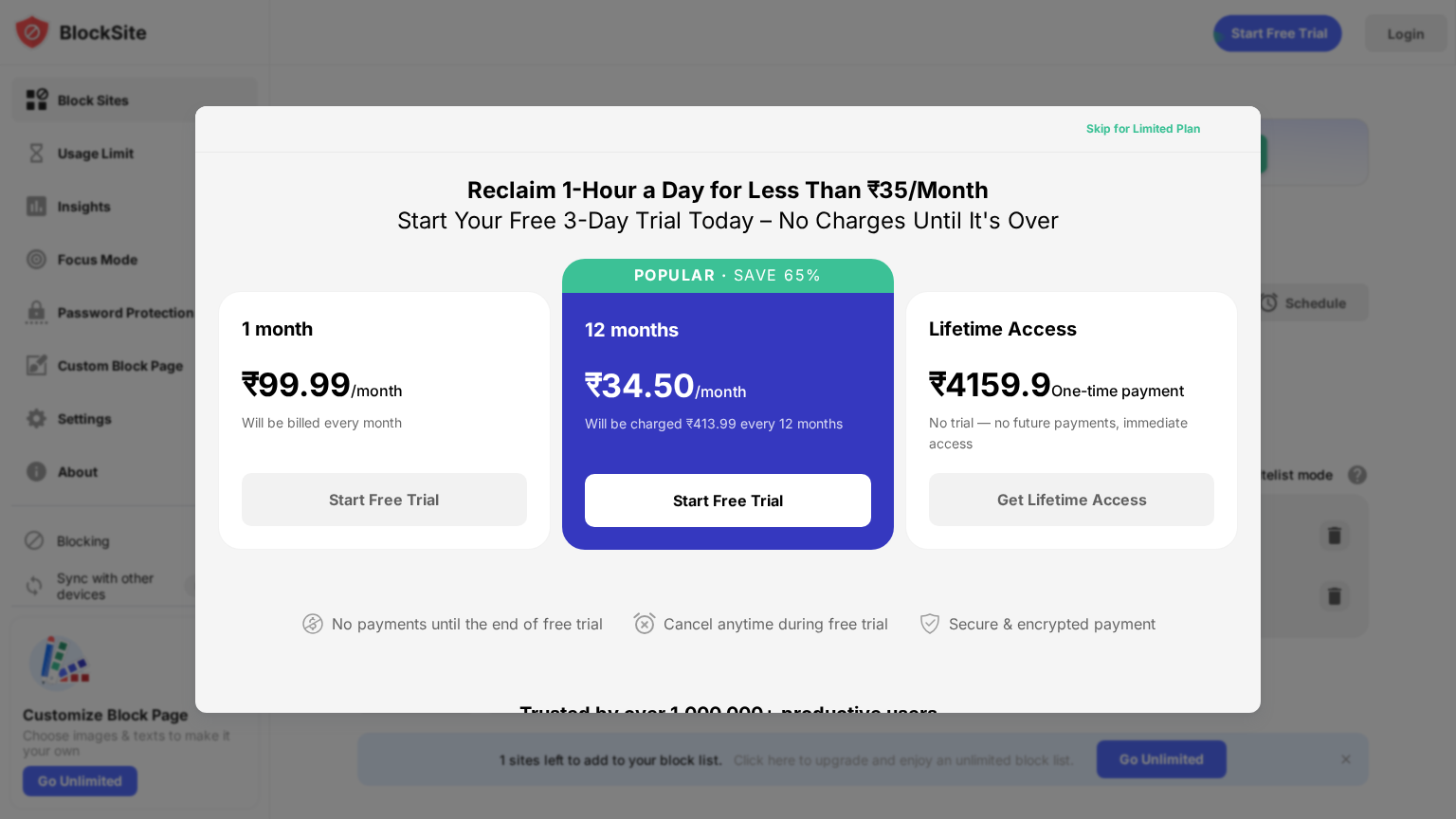 click on "Skip for Limited Plan" at bounding box center [1143, 129] 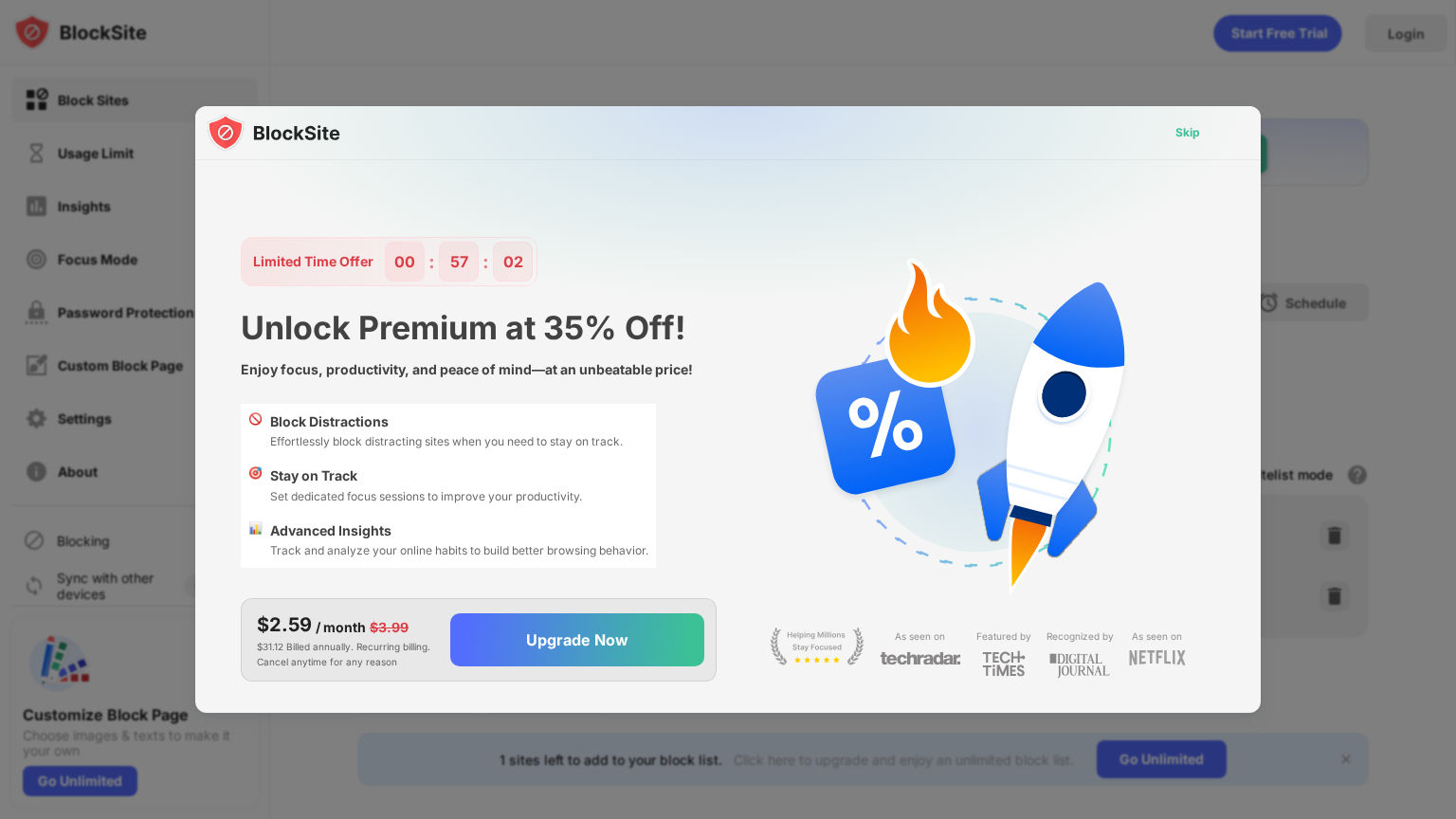 click on "Skip" at bounding box center (1188, 133) 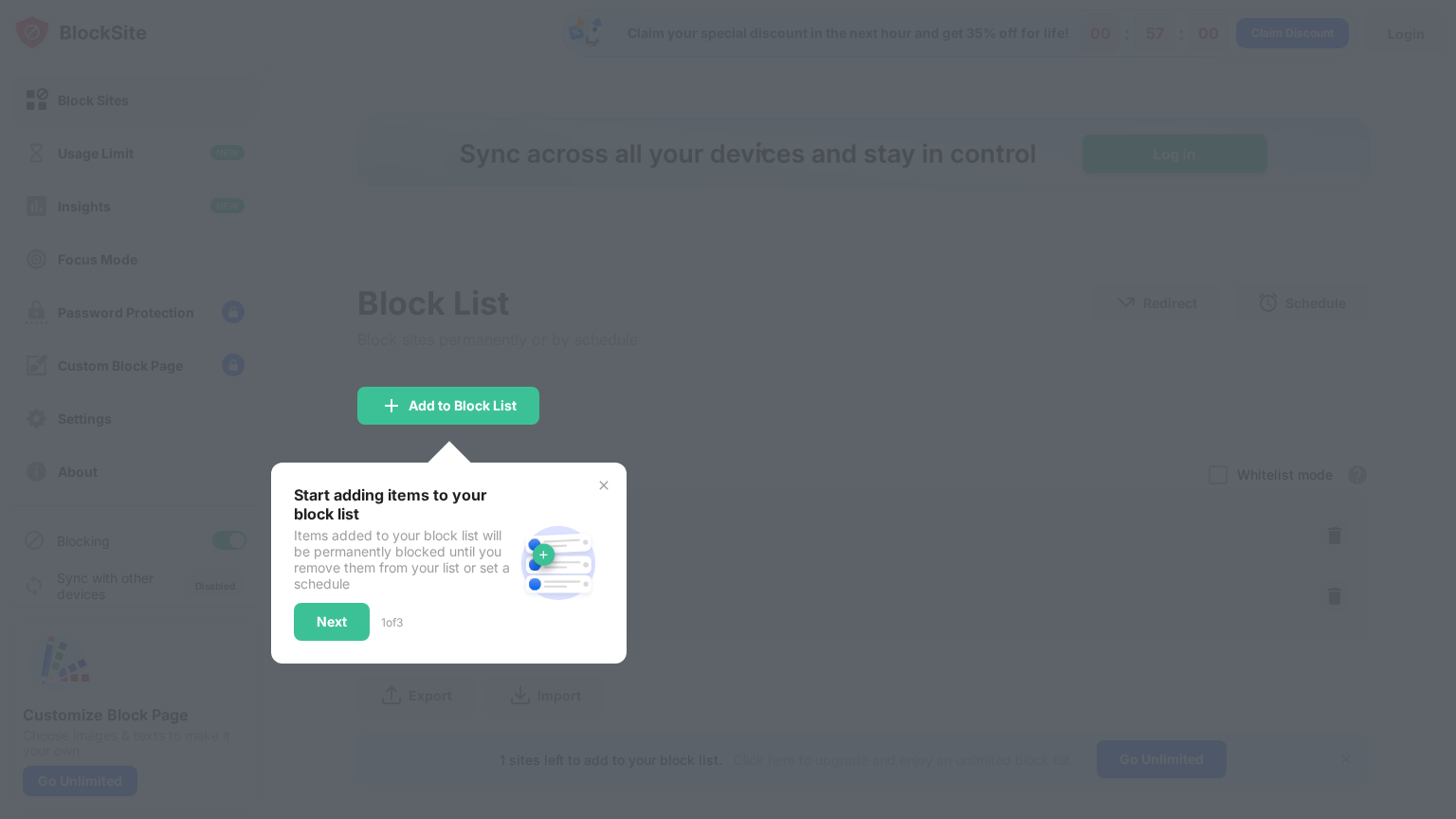 click at bounding box center [604, 485] 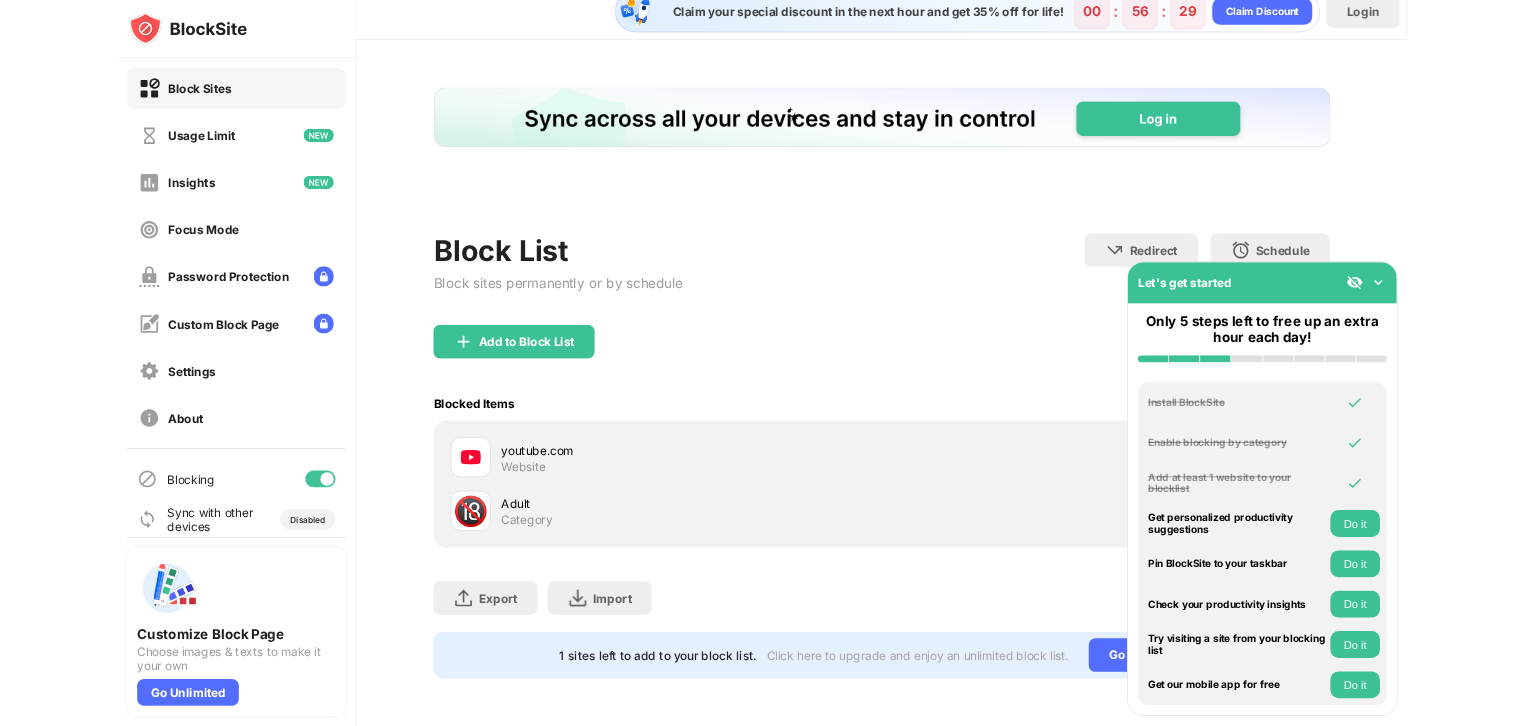 scroll, scrollTop: 0, scrollLeft: 0, axis: both 